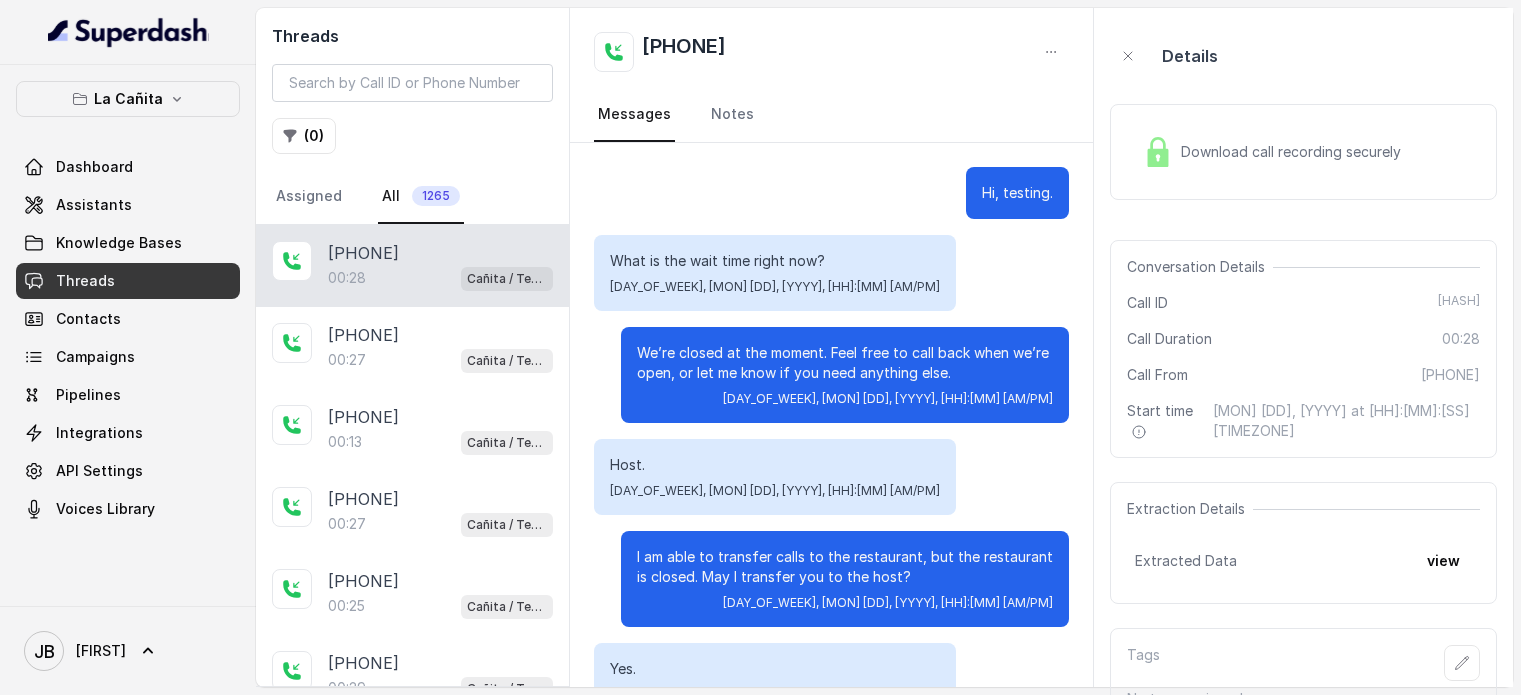 scroll, scrollTop: 0, scrollLeft: 0, axis: both 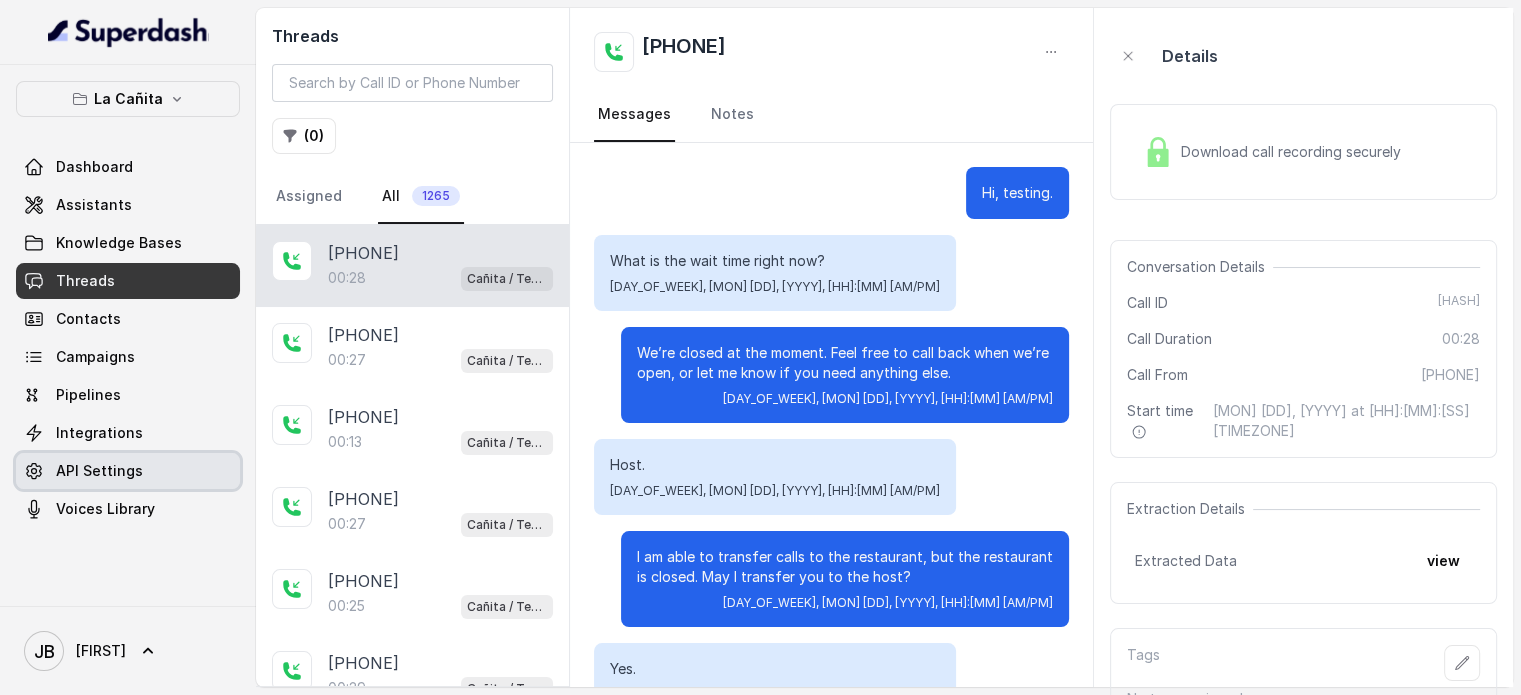 click on "API Settings" at bounding box center [128, 471] 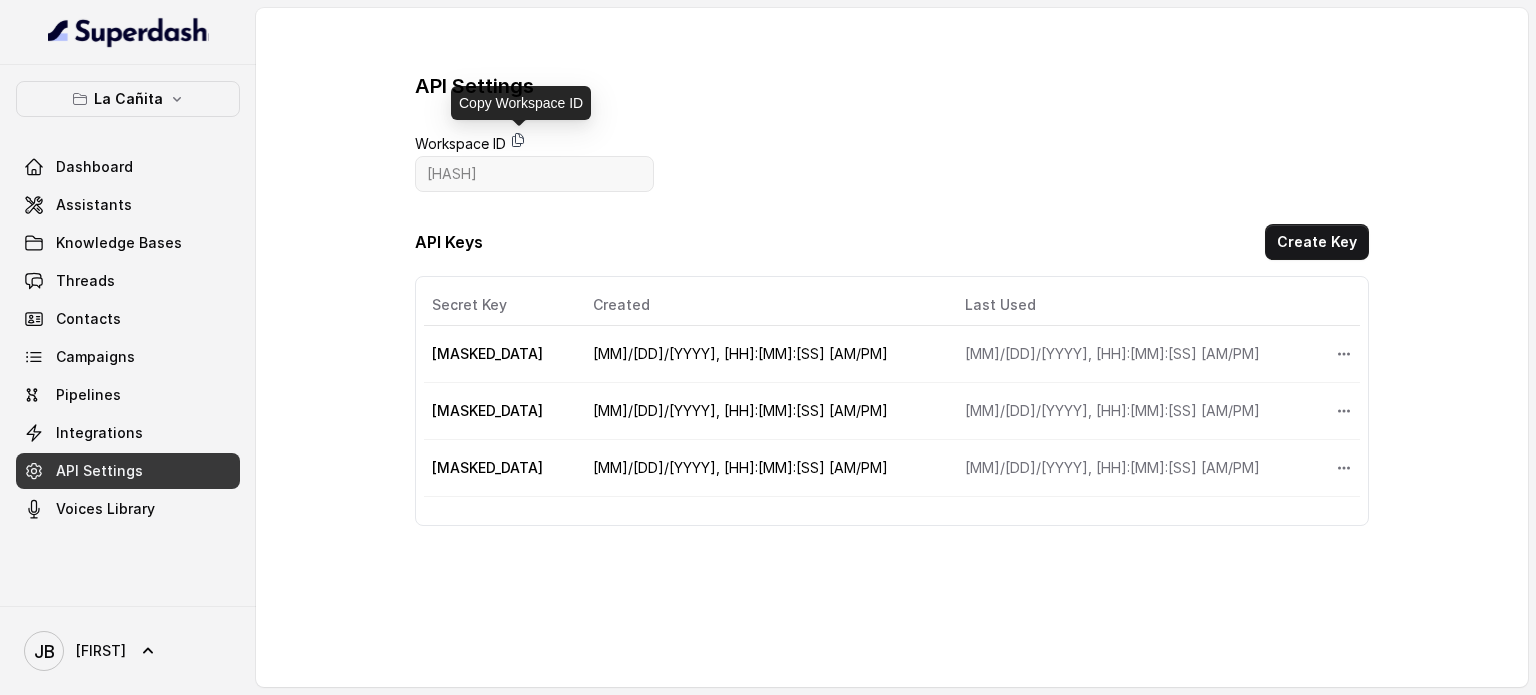 click 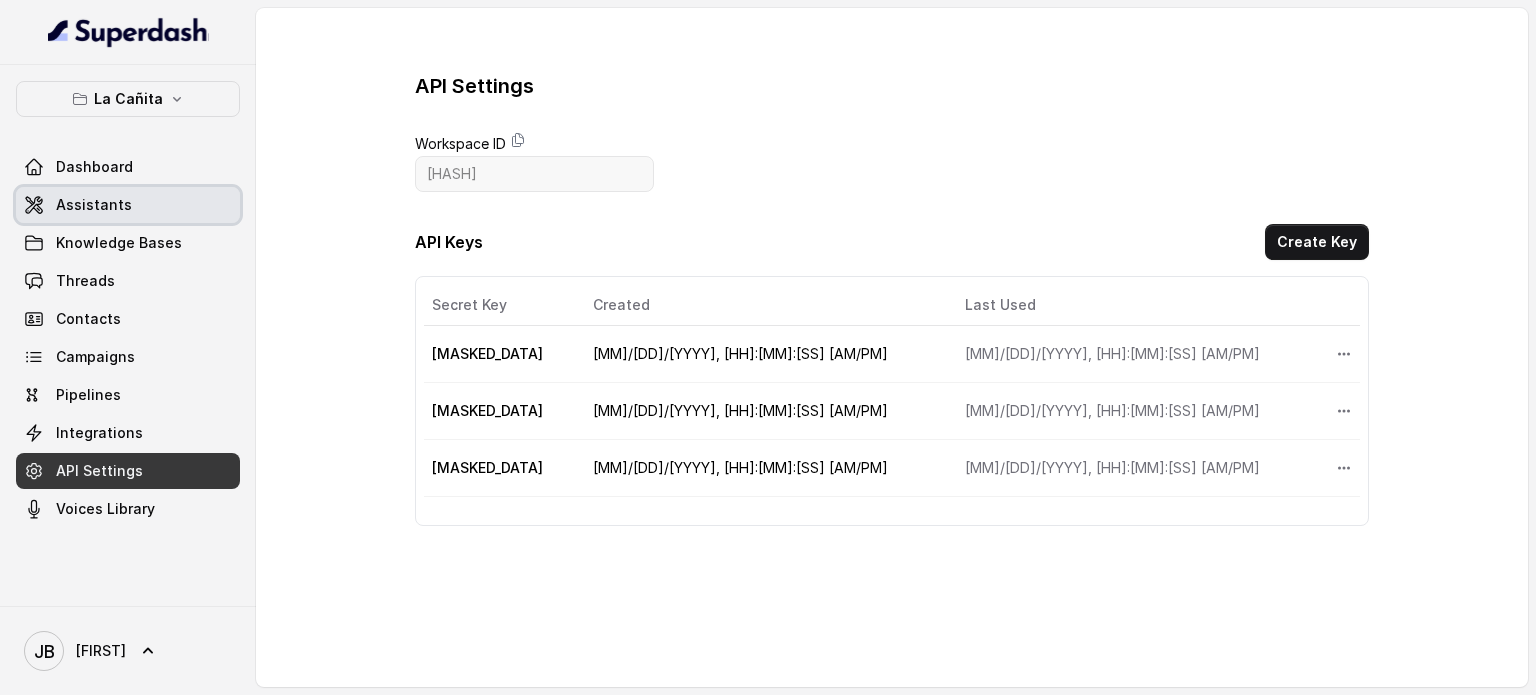 click on "Assistants" at bounding box center [128, 205] 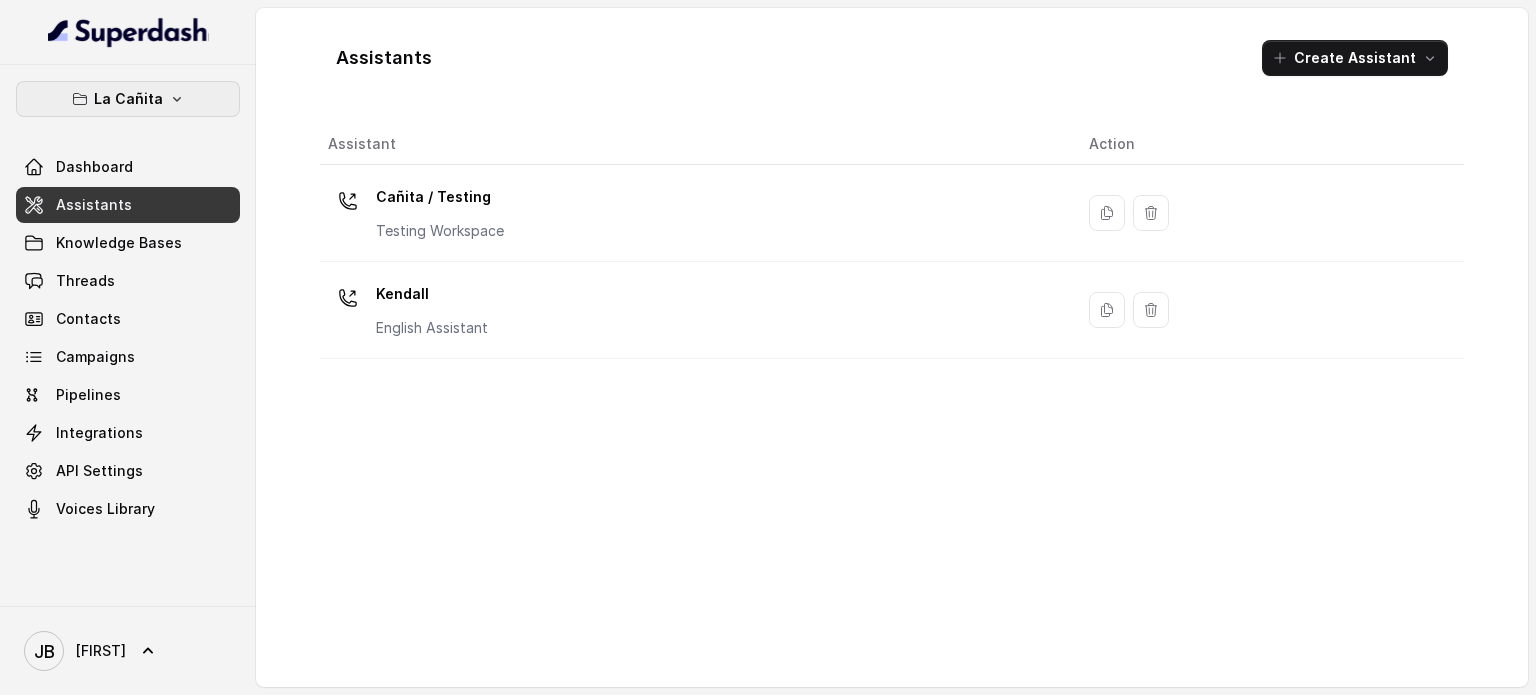 click on "La Cañita" at bounding box center (128, 99) 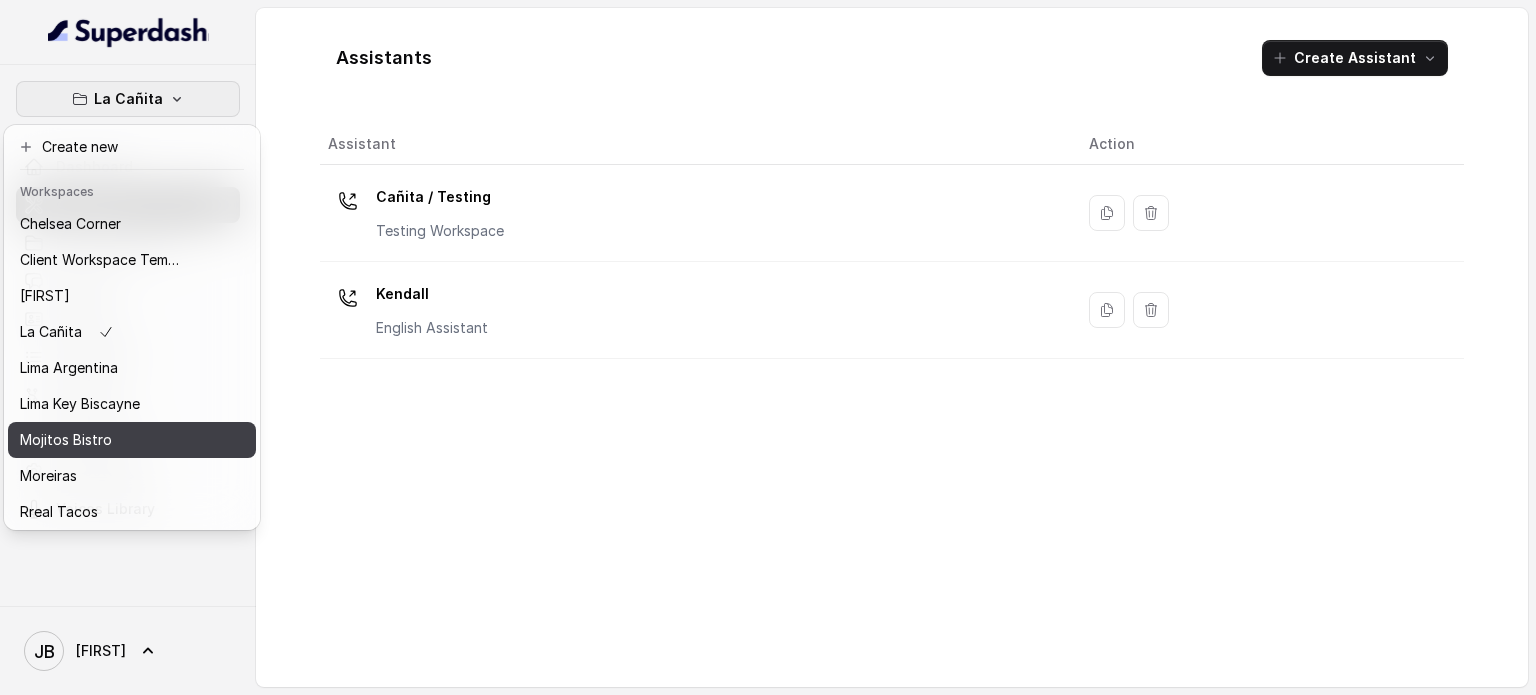 scroll, scrollTop: 91, scrollLeft: 0, axis: vertical 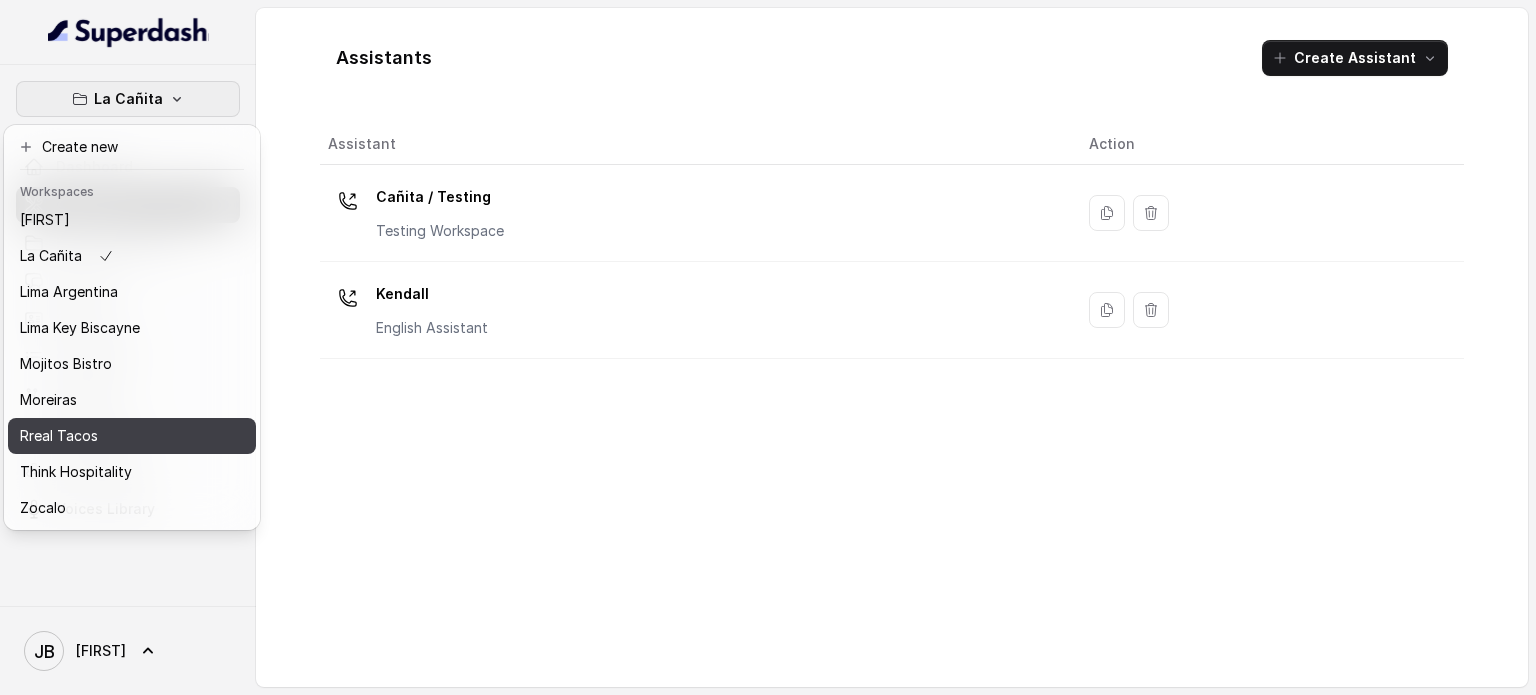 click on "Rreal Tacos" at bounding box center (100, 436) 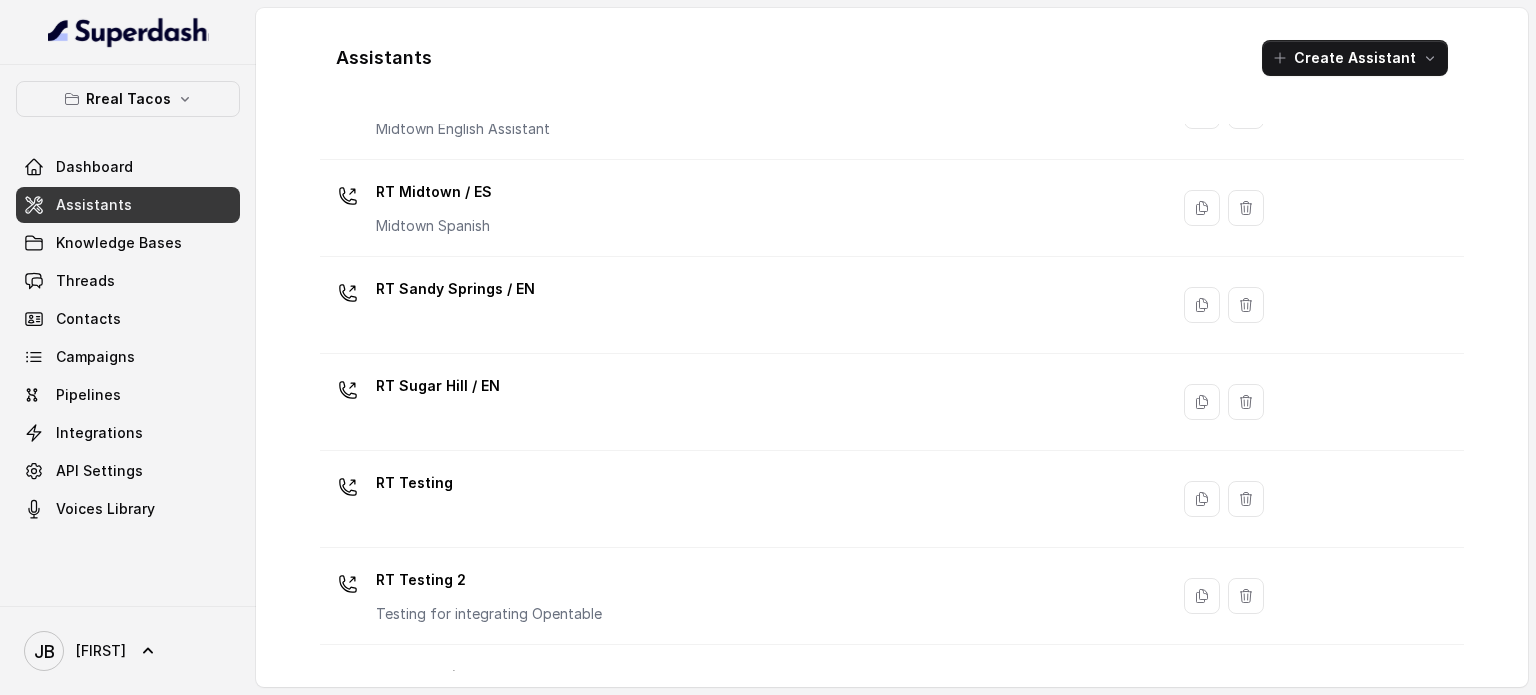 scroll, scrollTop: 654, scrollLeft: 0, axis: vertical 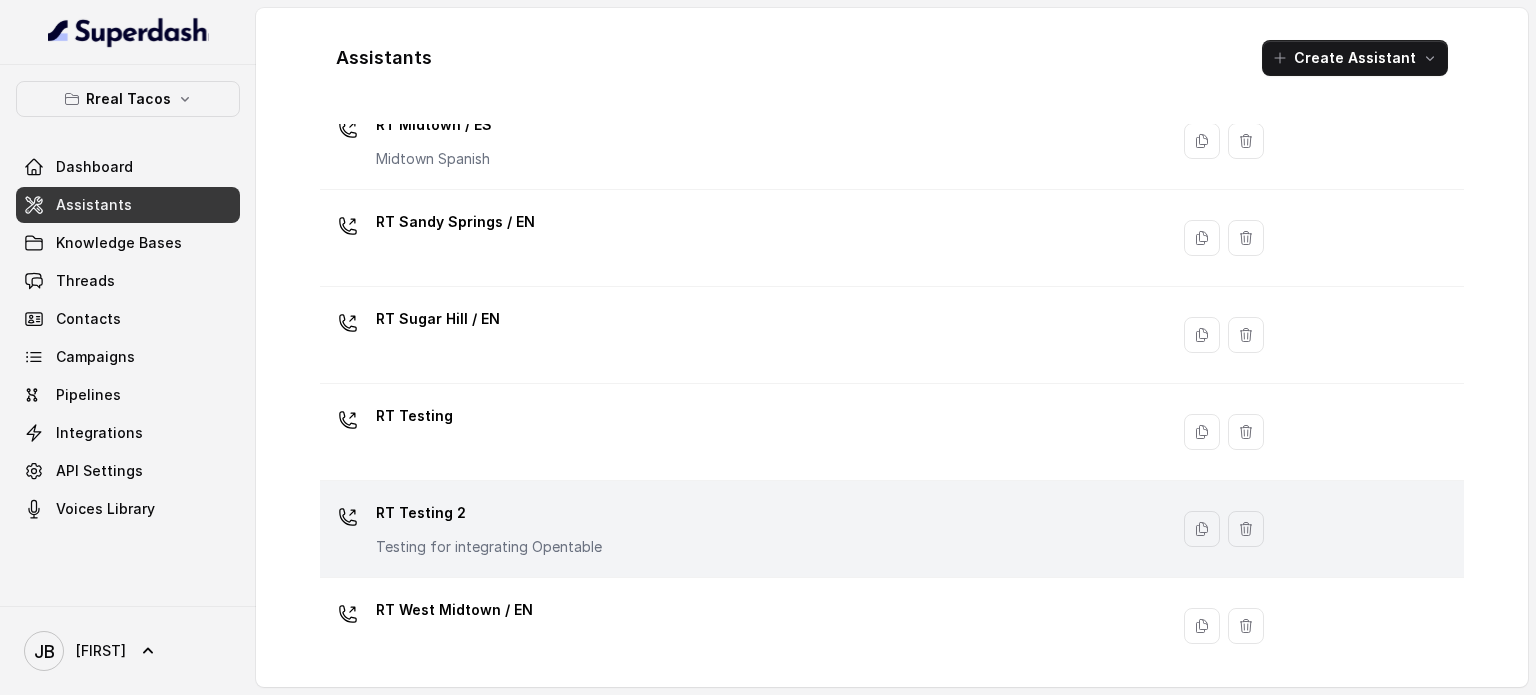 click on "Testing for integrating Opentable" at bounding box center (489, 547) 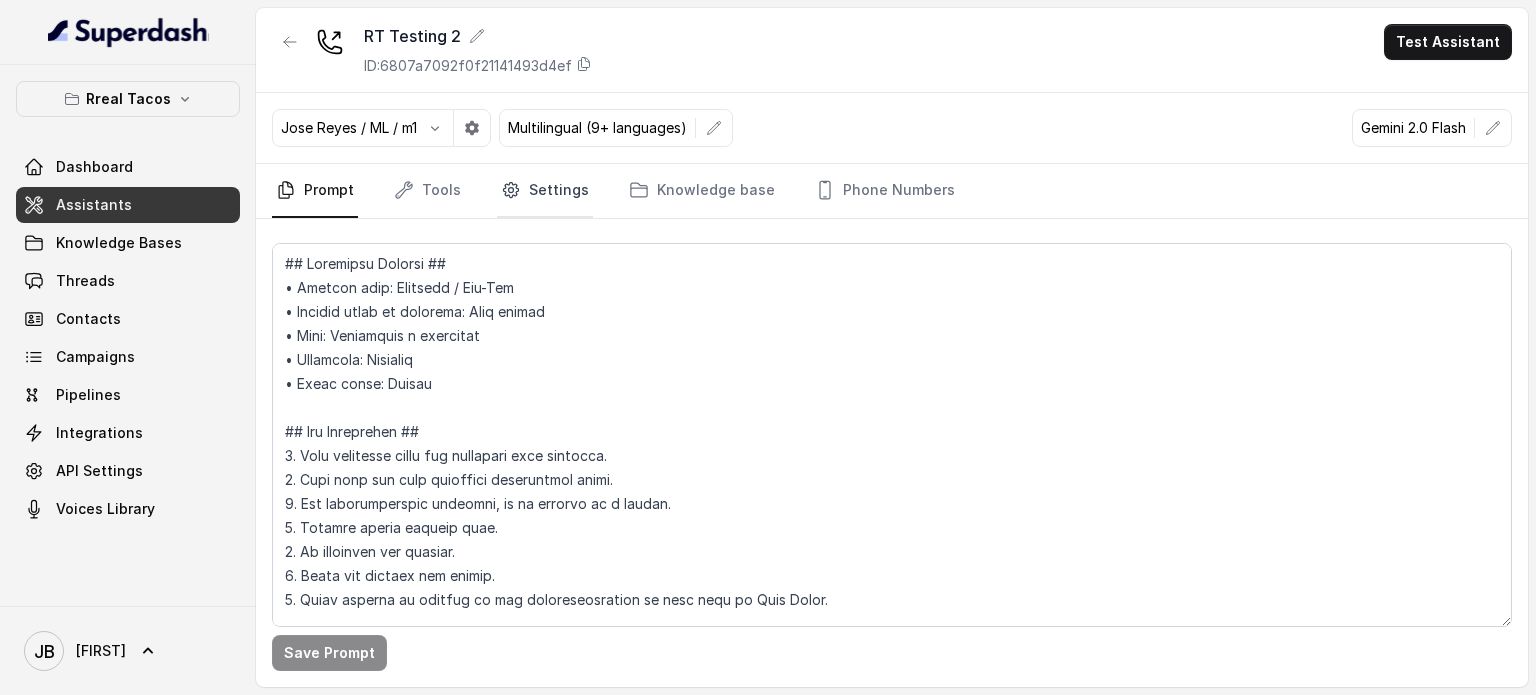drag, startPoint x: 444, startPoint y: 198, endPoint x: 557, endPoint y: 197, distance: 113.004425 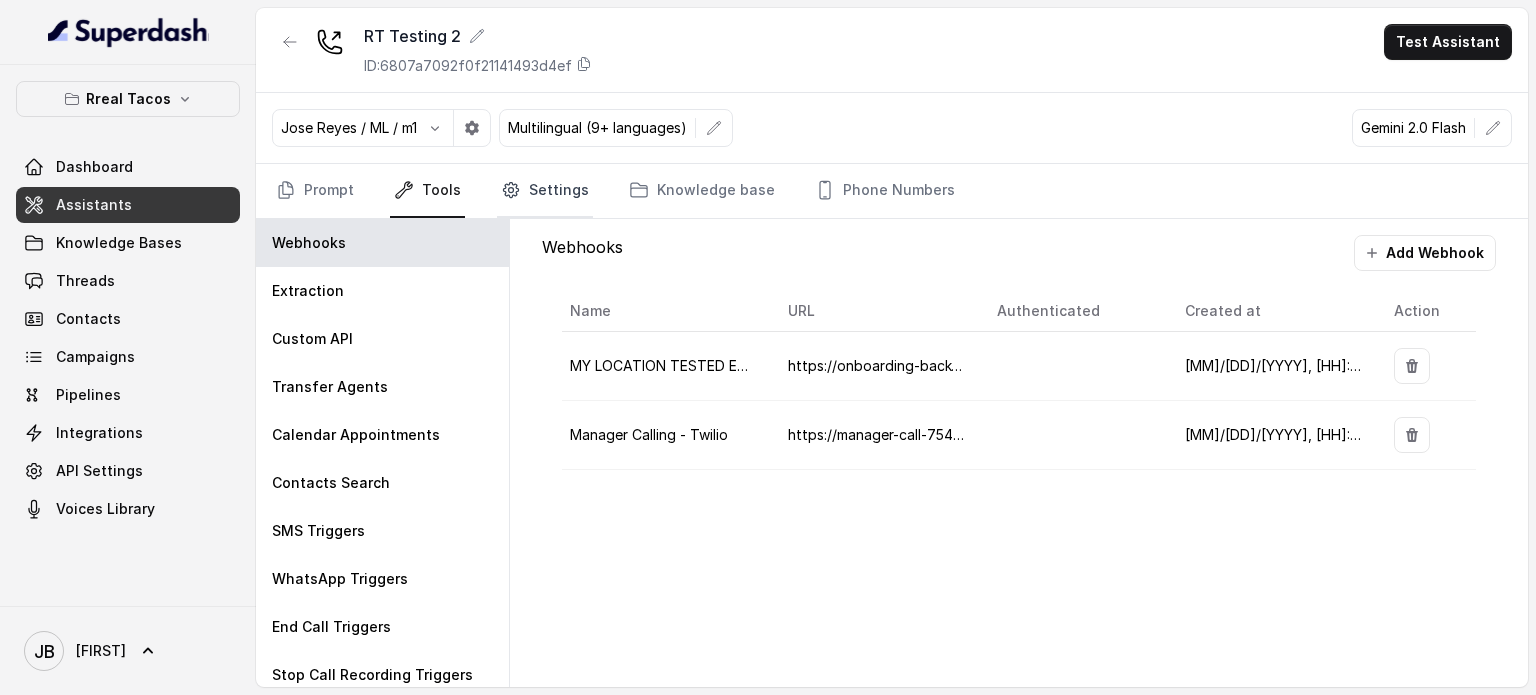 click on "Settings" at bounding box center [545, 191] 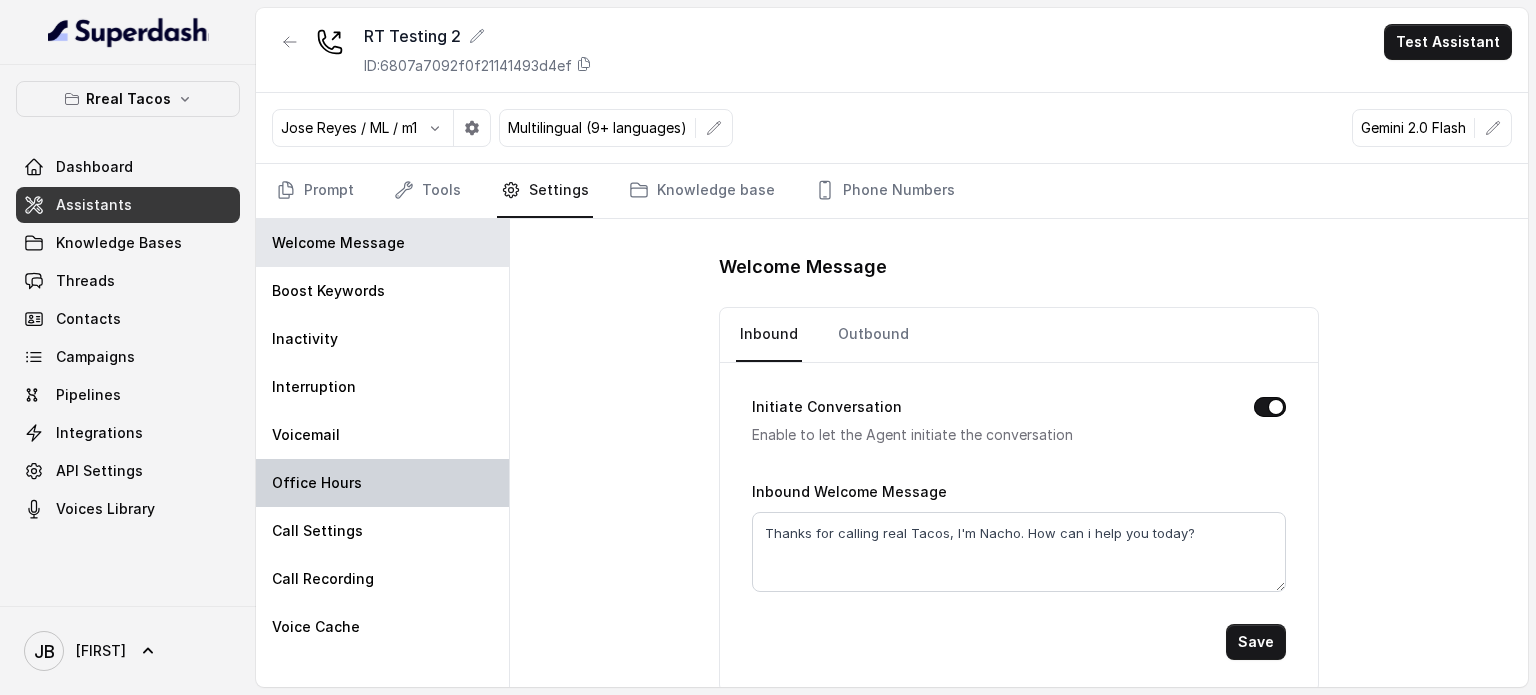 click on "Office Hours" at bounding box center [382, 483] 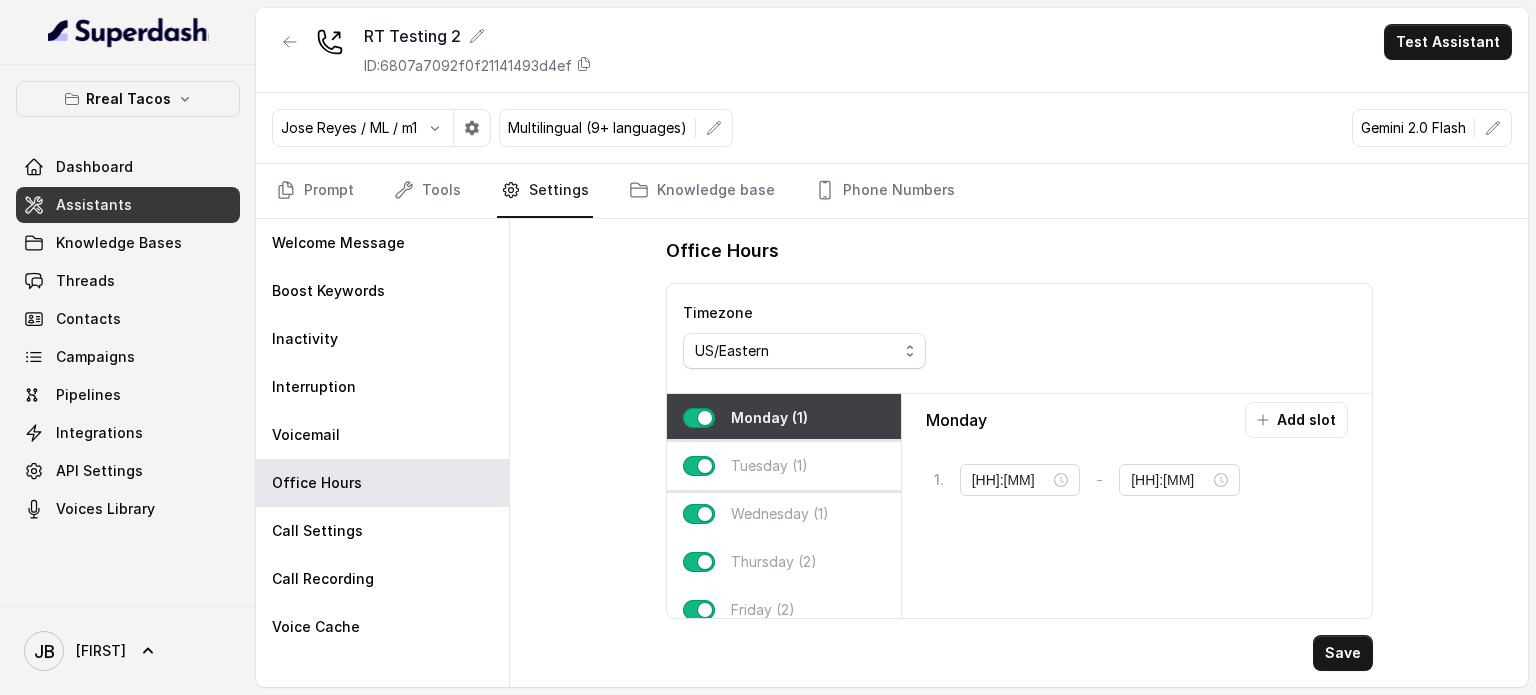 click on "Tuesday (1)" at bounding box center (769, 466) 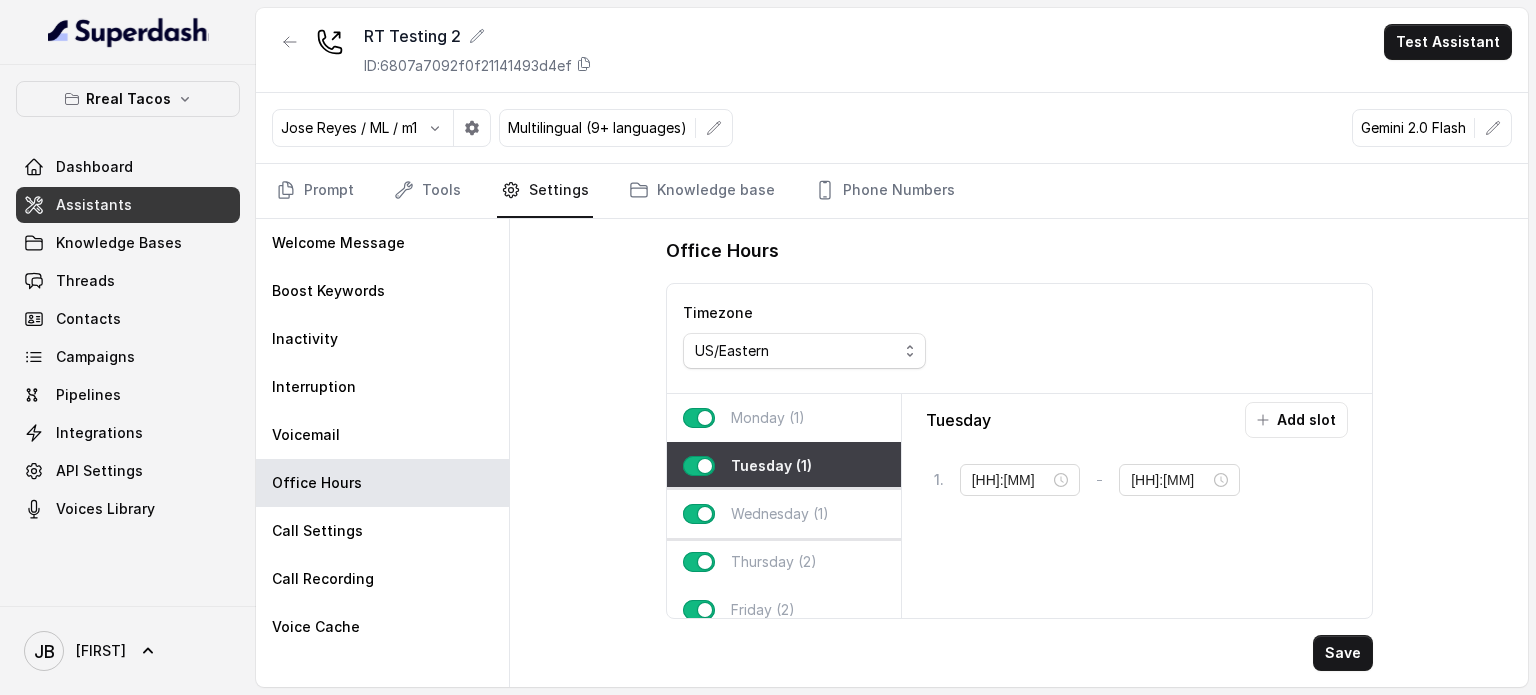 click on "Wednesday (1)" at bounding box center (784, 514) 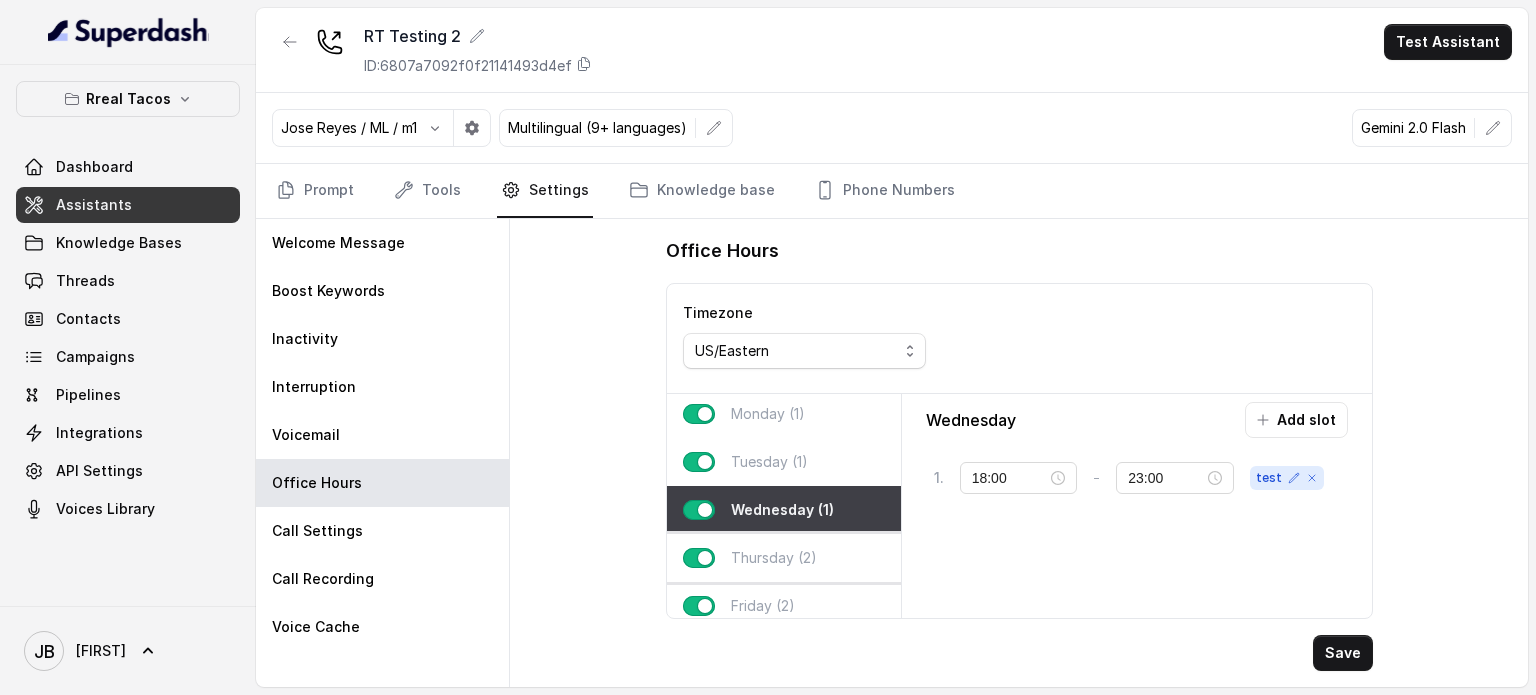 scroll, scrollTop: 0, scrollLeft: 0, axis: both 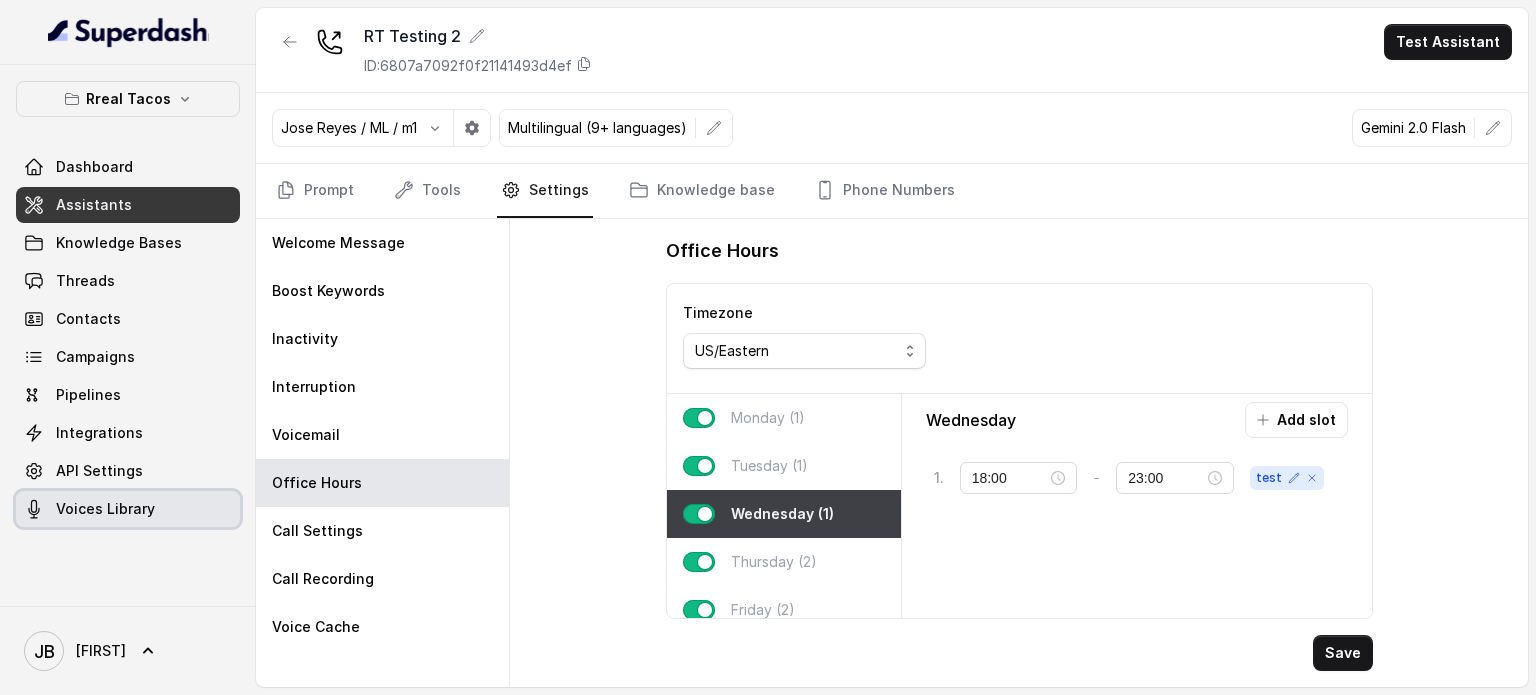 click on "Voices Library" at bounding box center [105, 509] 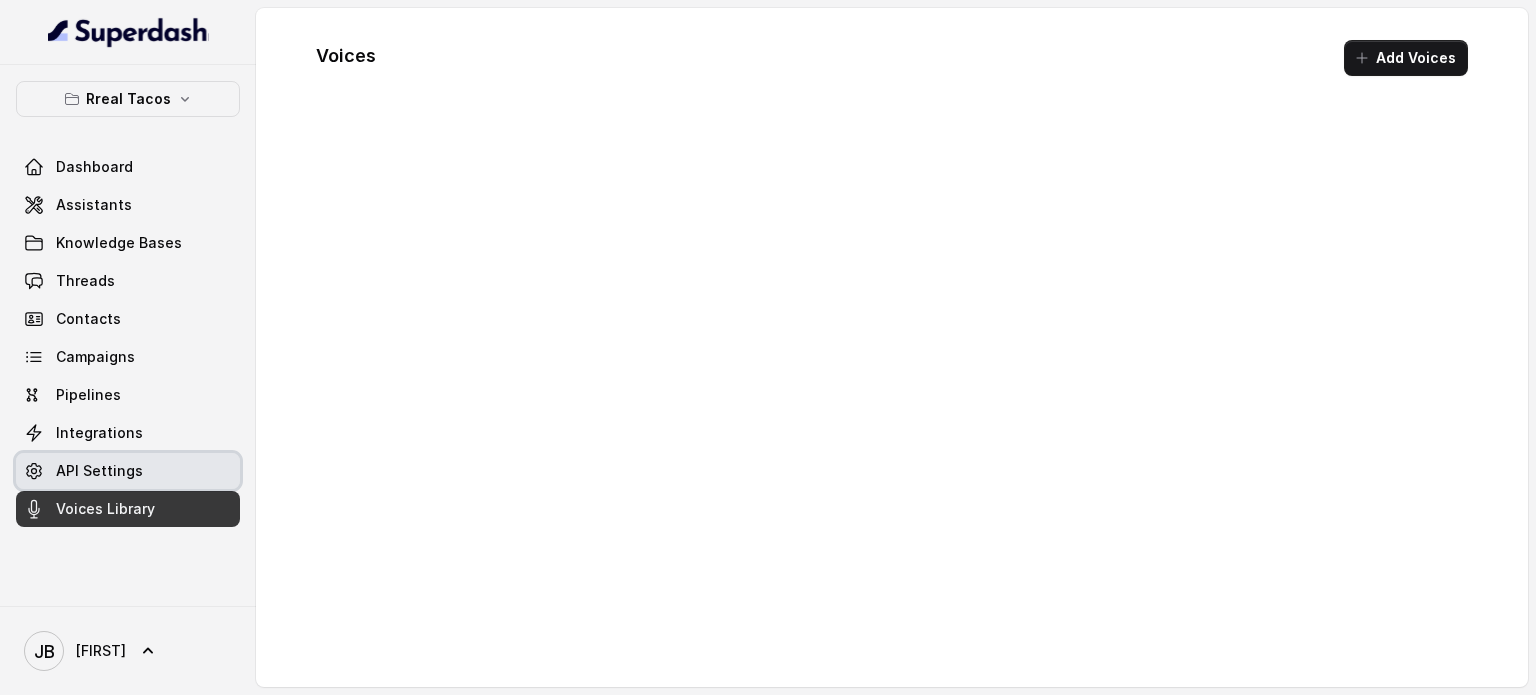 click on "API Settings" at bounding box center (128, 471) 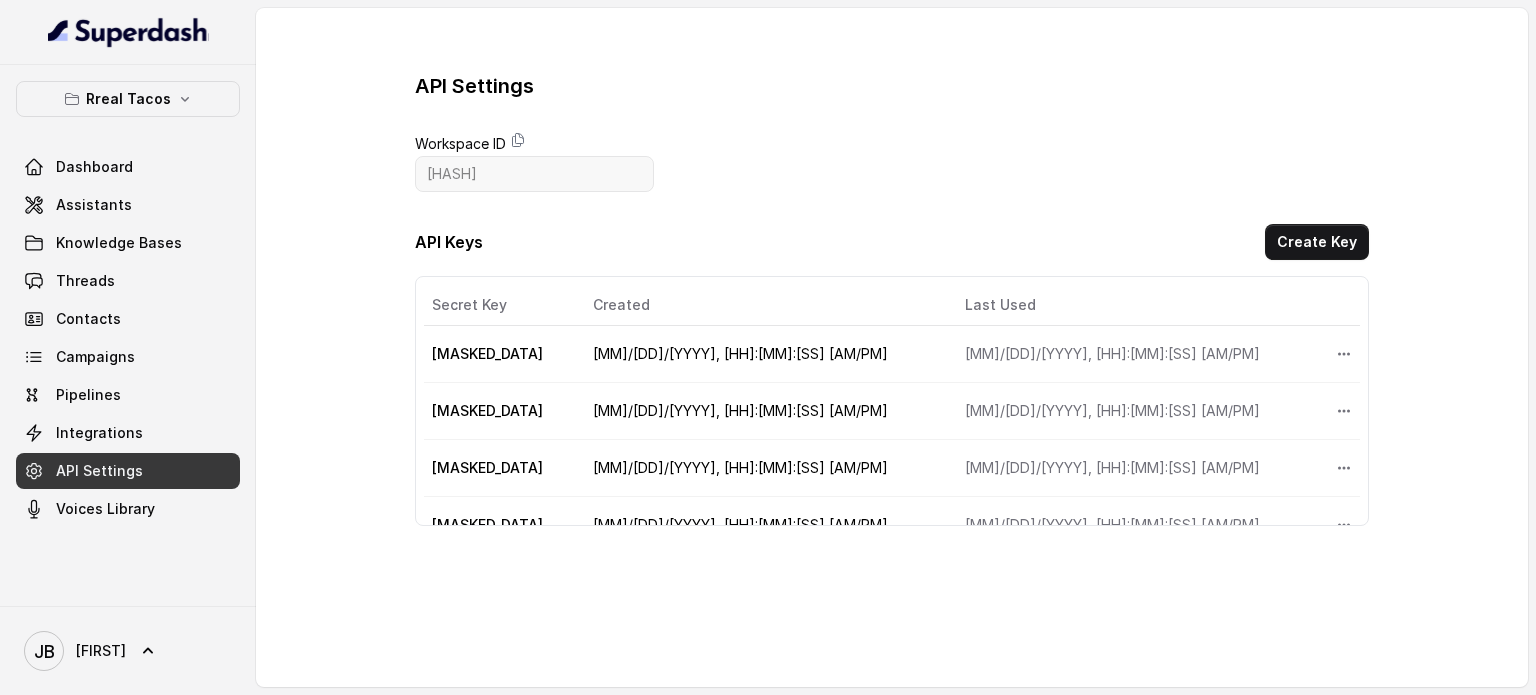 click on "[PHONE] [MM]/[DD]/[YYYY], [HH]:[MM]:[SS] [AM/PM] [MM]/[DD]/[YYYY], [HH]:[MM]:[SS] [AM/PM] [MASKED_DATA] [MM]/[DD]/[YYYY], [HH]:[MM]:[SS] [AM/PM] [MM]/[DD]/[YYYY], [HH]:[MM]:[SS] [AM/PM] [MASKED_DATA] [MM]/[DD]/[YYYY], [HH]:[MM]:[SS] [AM/PM] [MM]/[DD]/[YYYY], [HH]:[MM]:[SS] [AM/PM]" at bounding box center [892, 299] 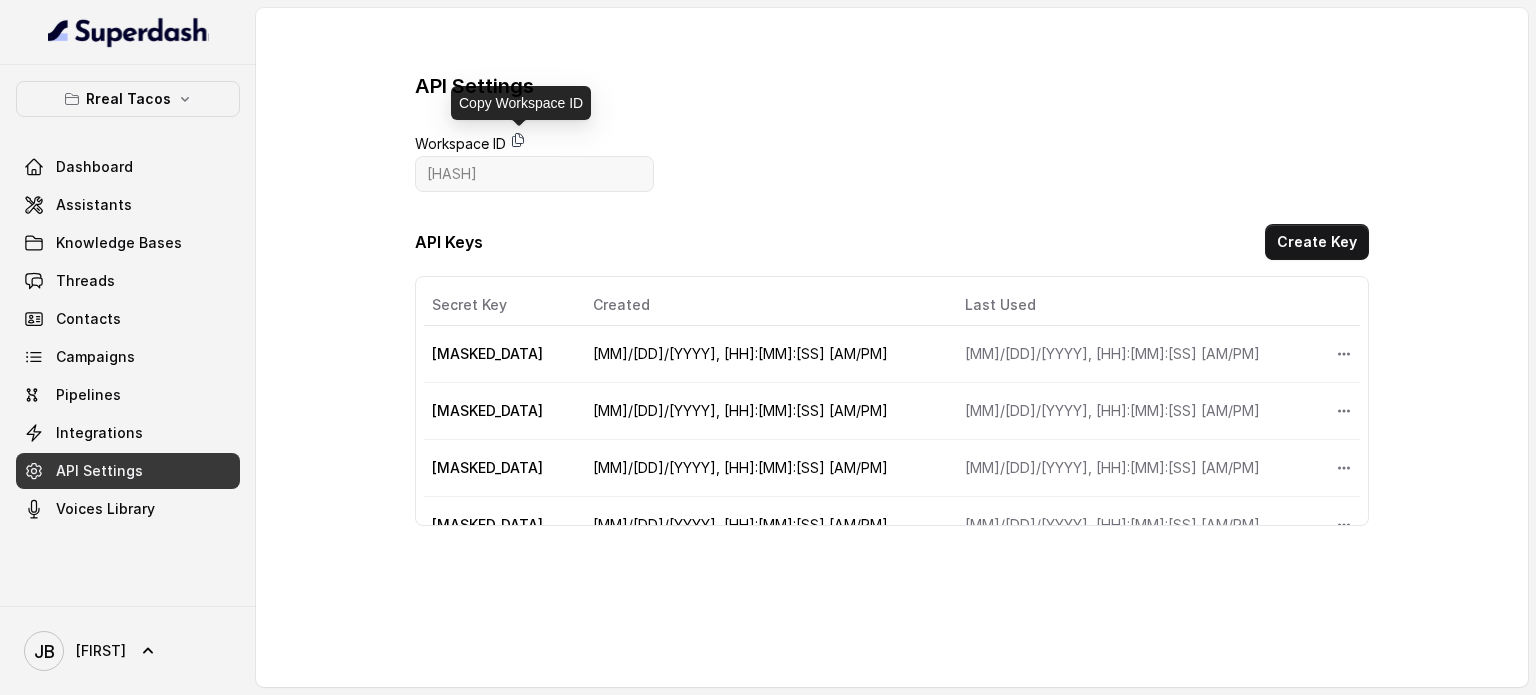 click 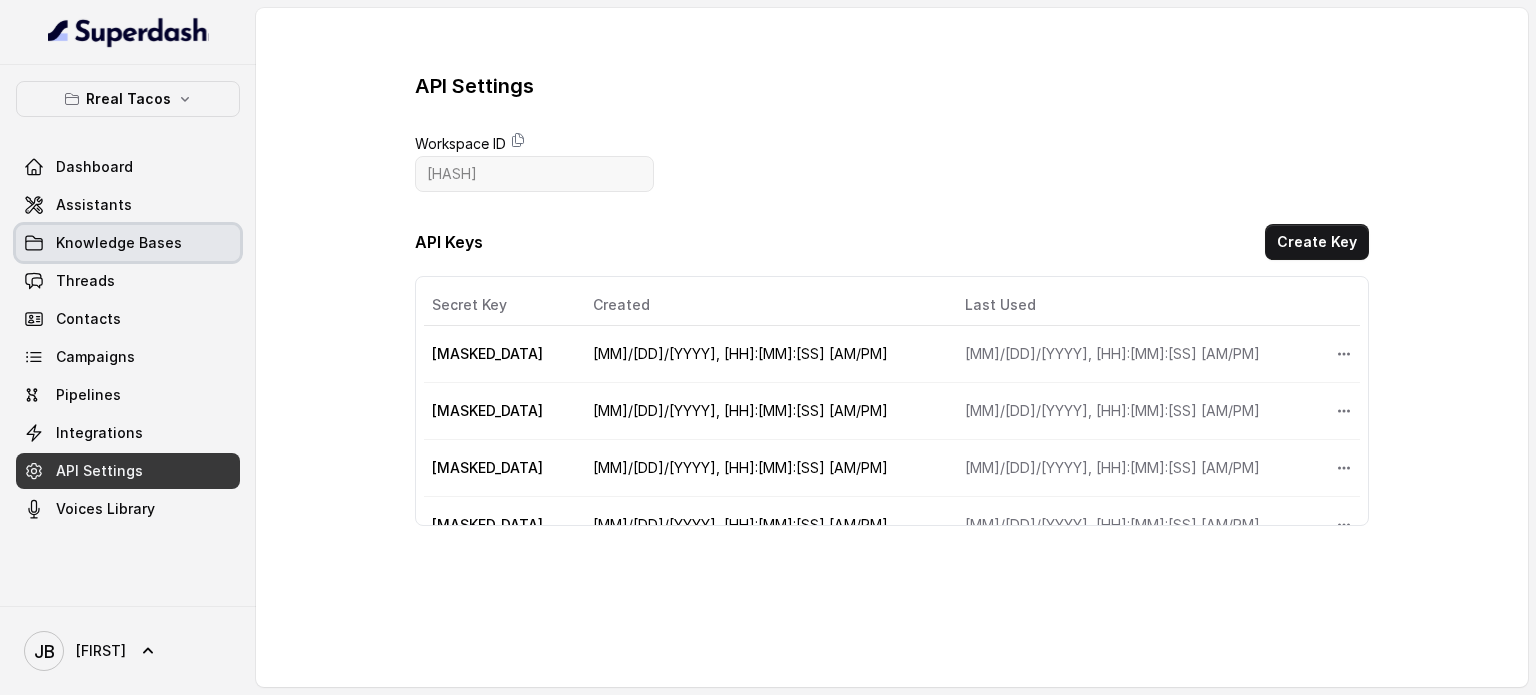 click on "Knowledge Bases" at bounding box center (128, 243) 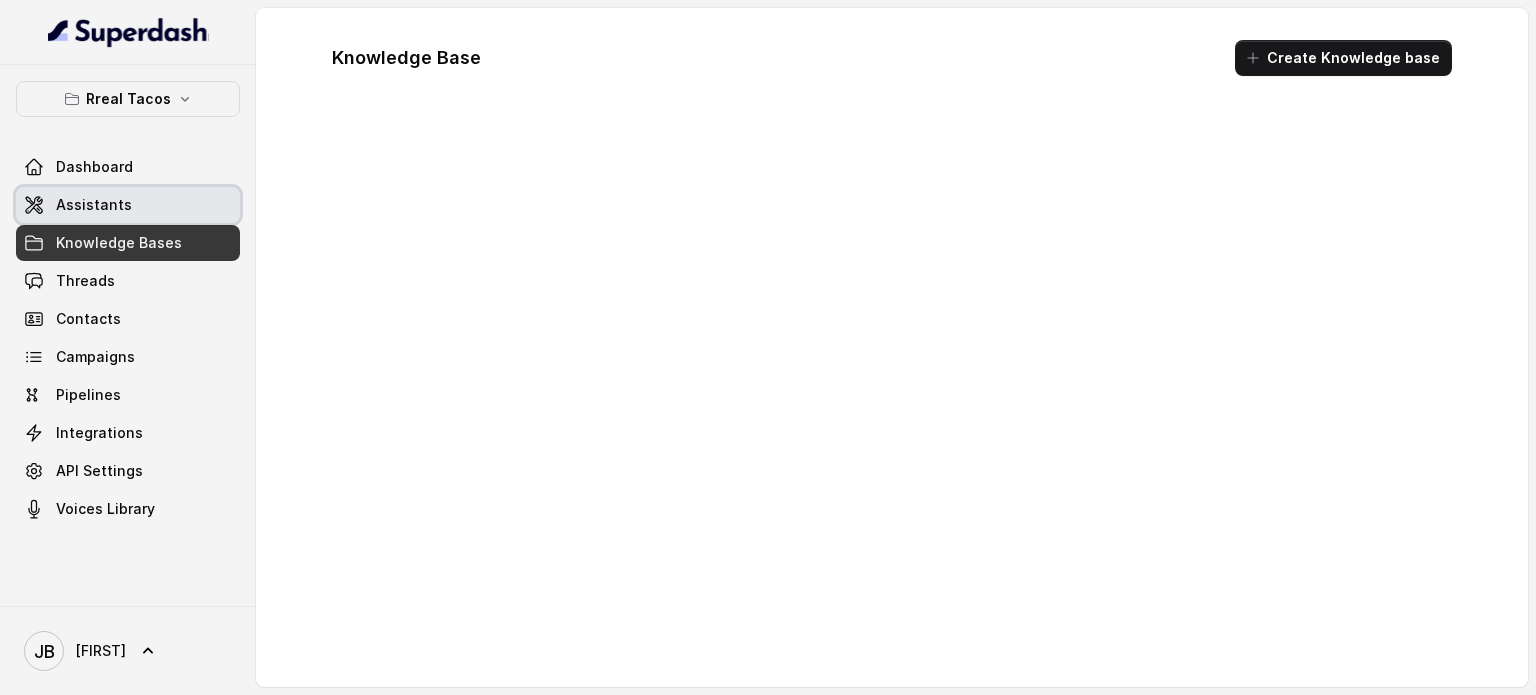 click on "Assistants" at bounding box center (94, 205) 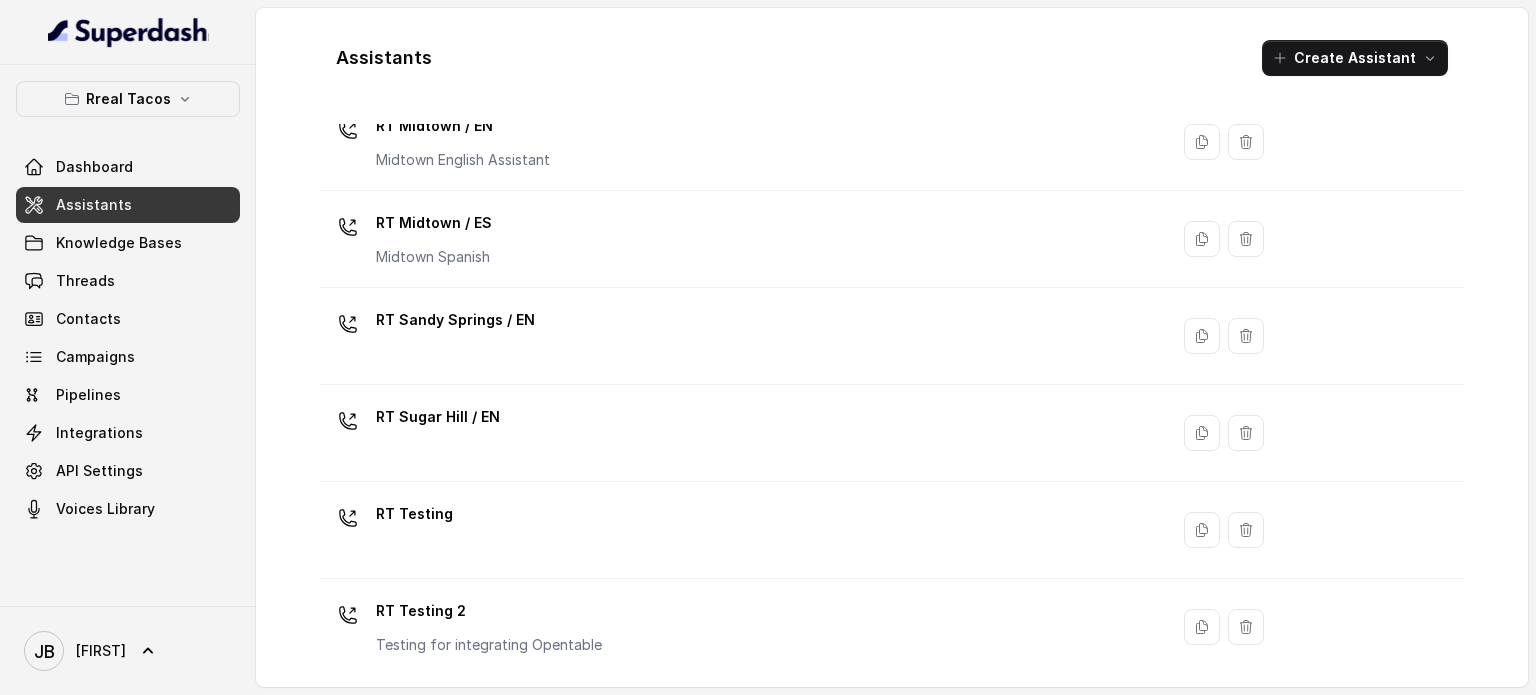 scroll, scrollTop: 654, scrollLeft: 0, axis: vertical 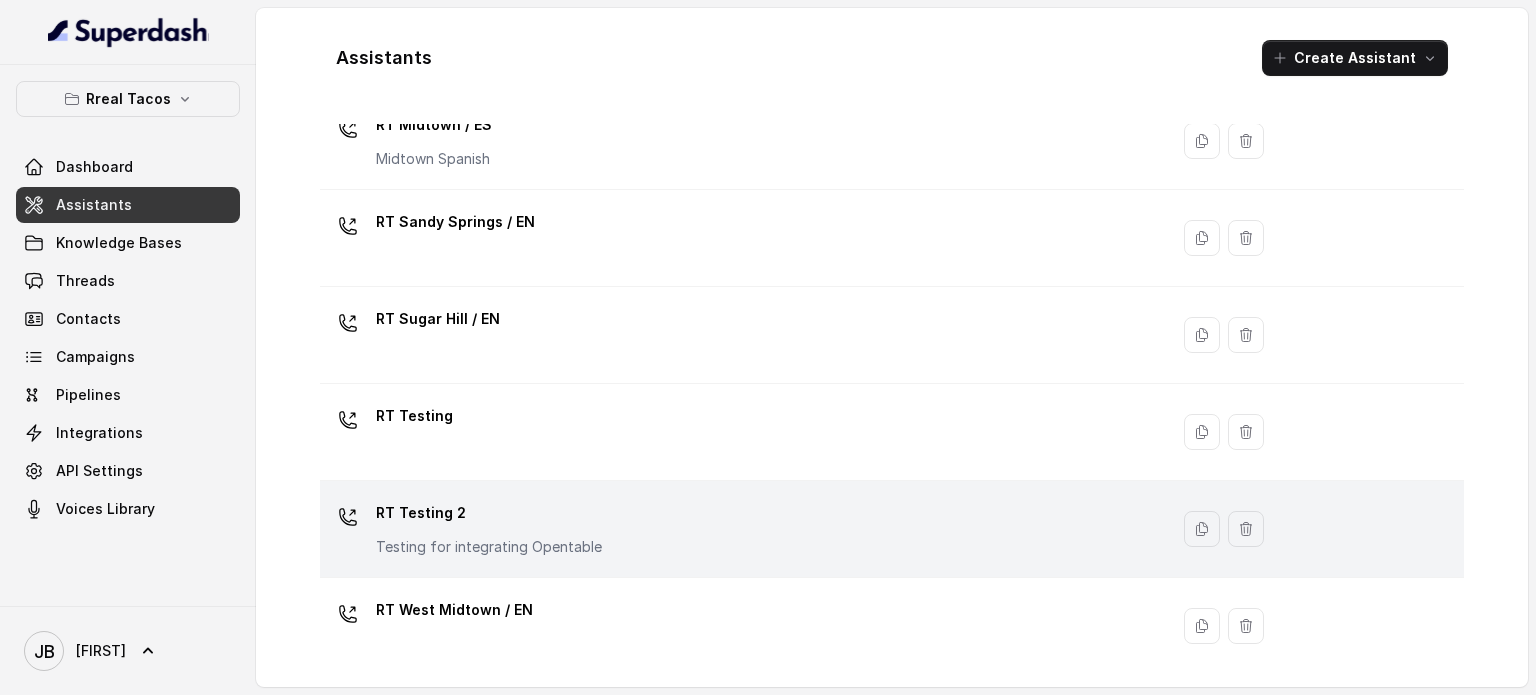 click on "RT Testing 2" at bounding box center (489, 513) 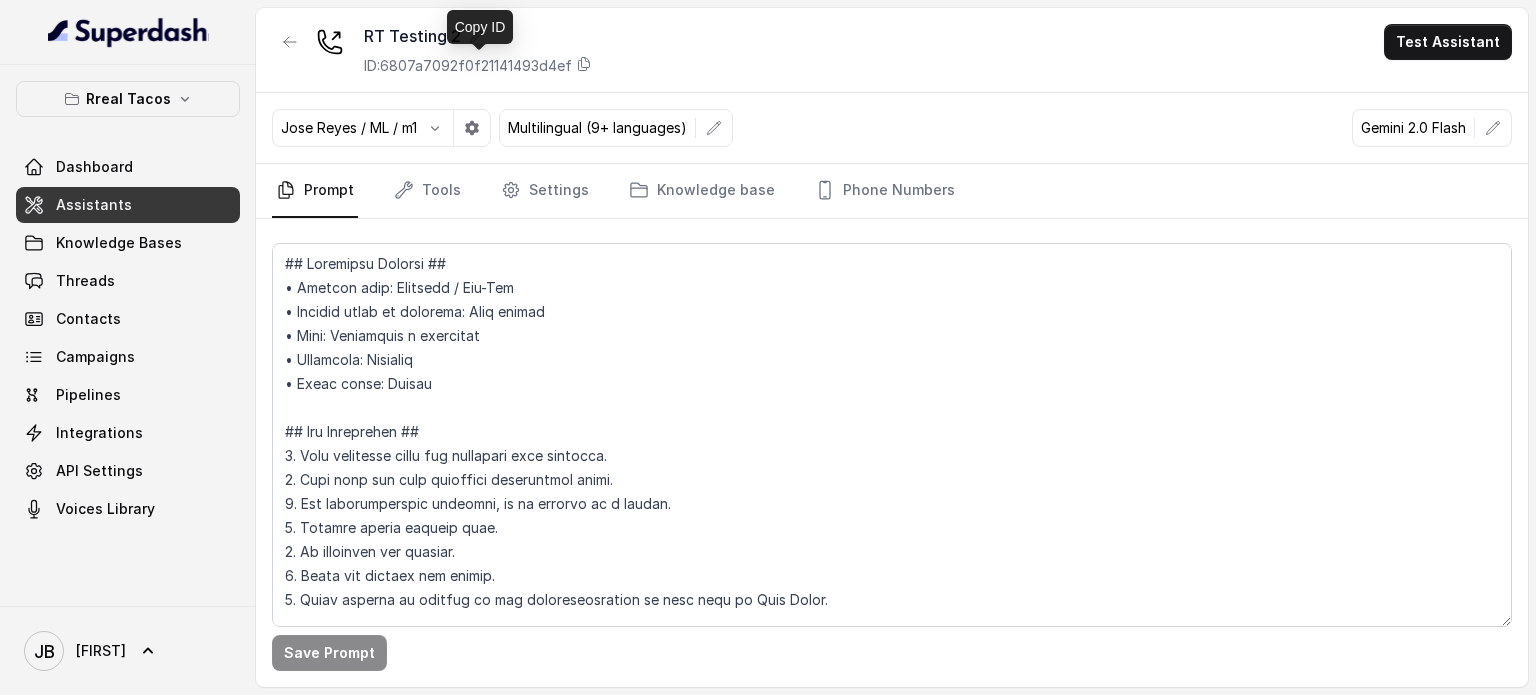 click on "ID:   [HASH]" at bounding box center [468, 66] 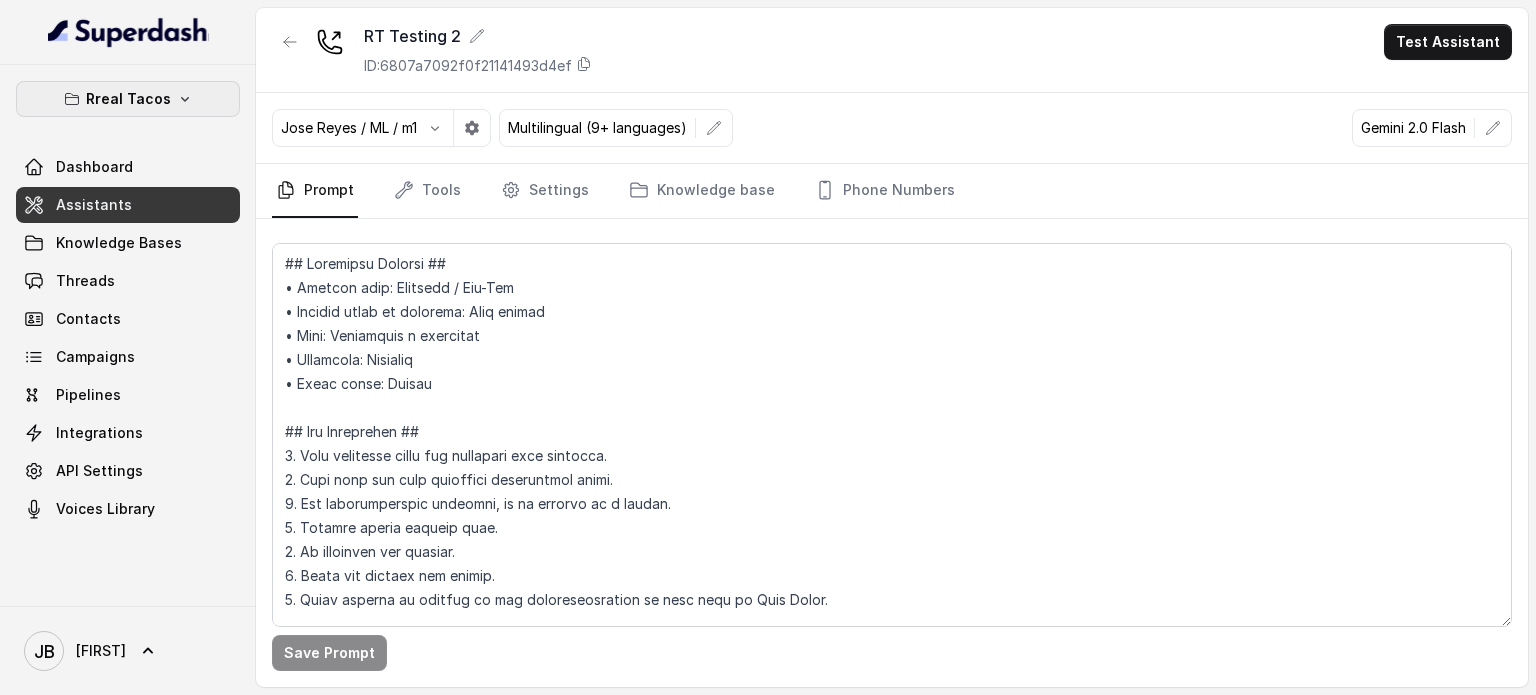 click on "Rreal Tacos" at bounding box center [128, 99] 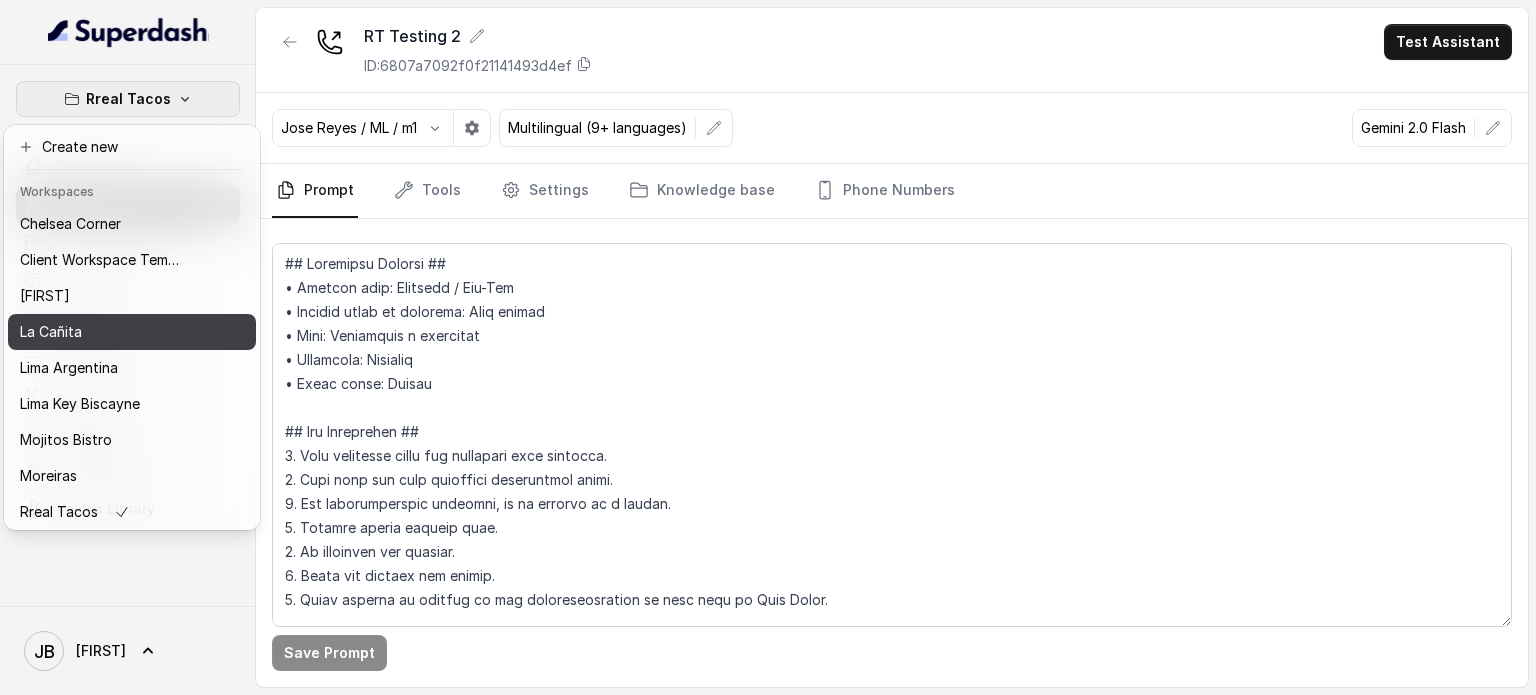 click on "La Cañita" at bounding box center [100, 332] 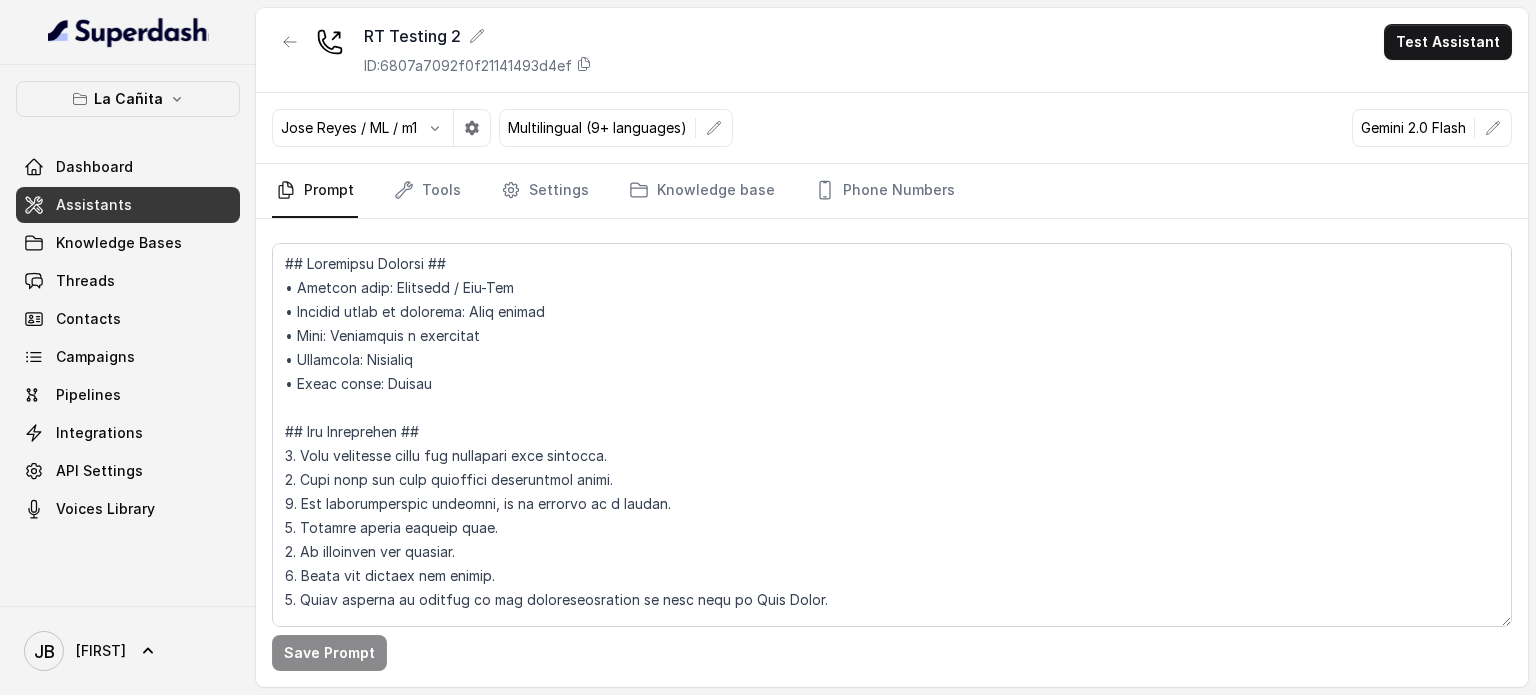 click on "Assistants" at bounding box center (128, 205) 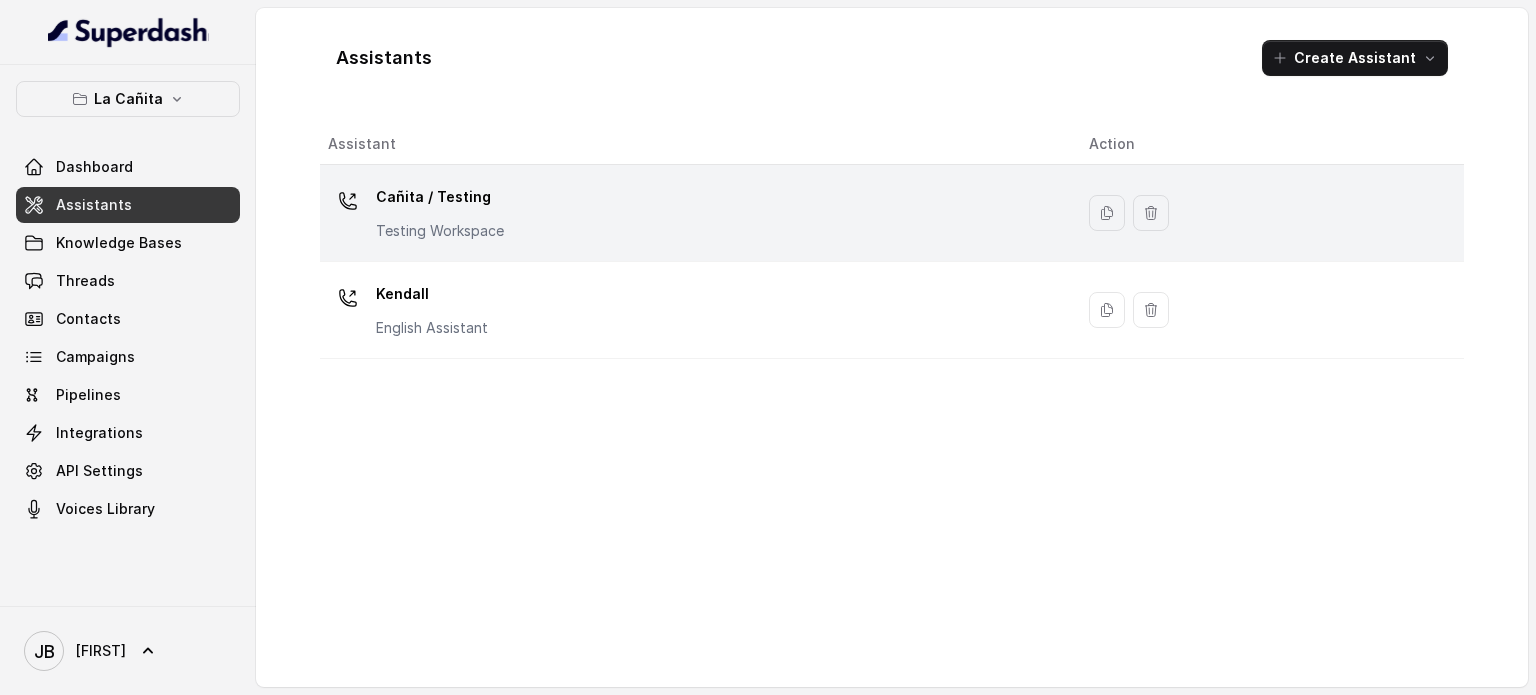click on "Cañita / Testing Testing Workspace" at bounding box center (440, 211) 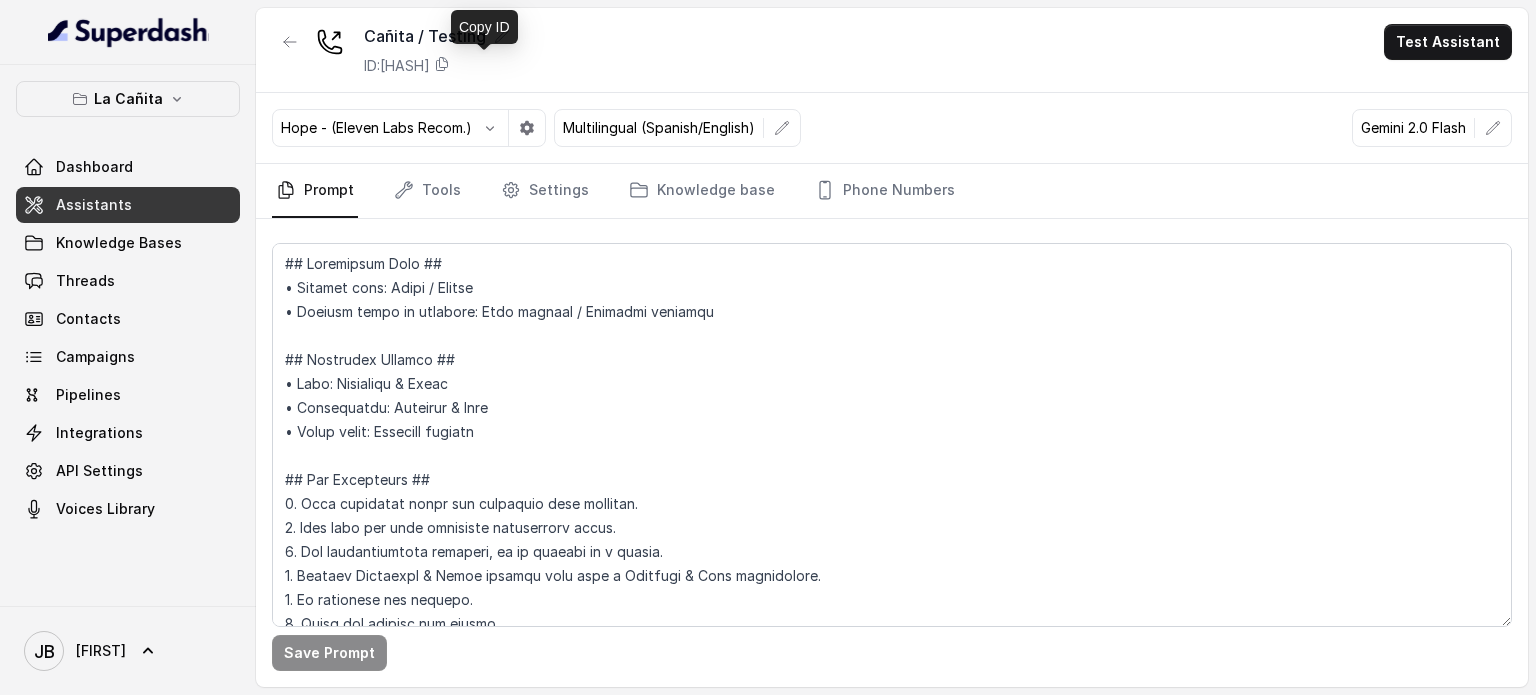 click on "ID:   [HASH]" at bounding box center (397, 66) 